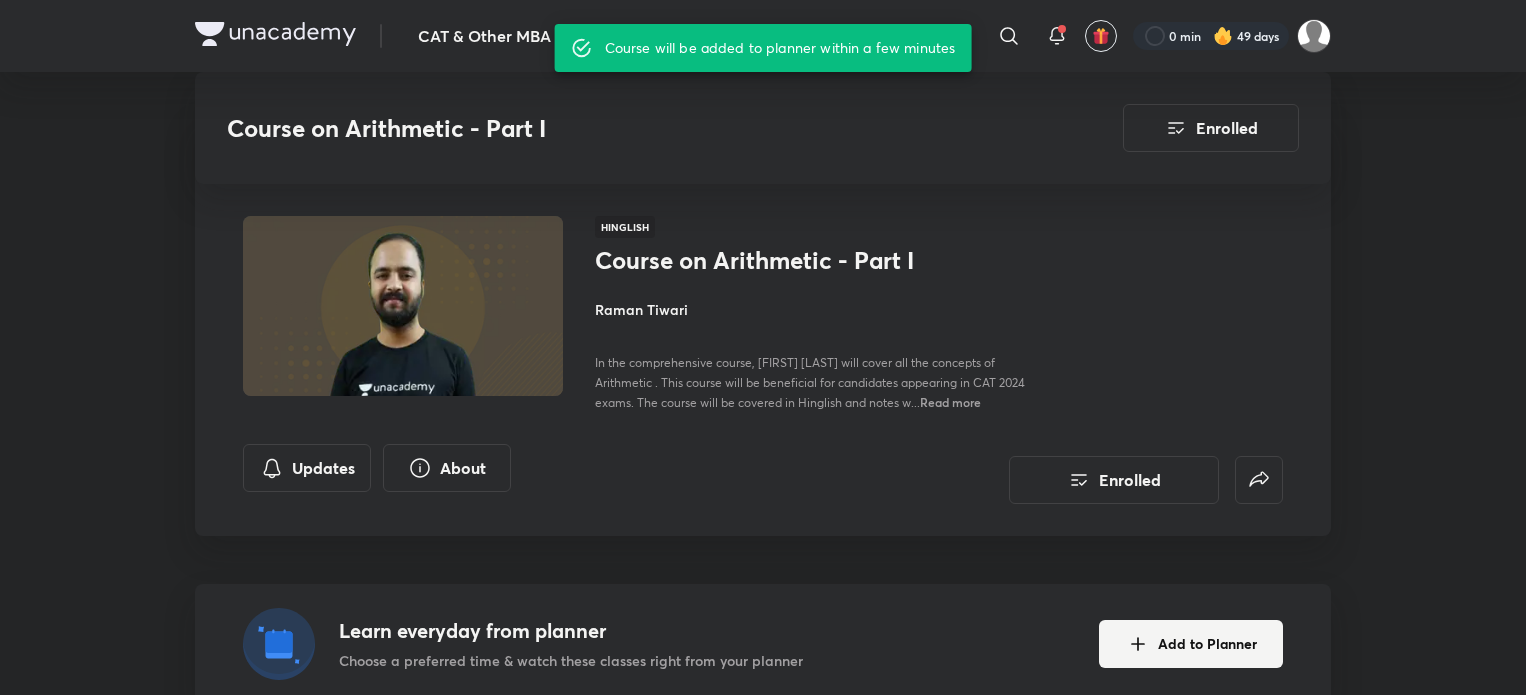 scroll, scrollTop: 2253, scrollLeft: 0, axis: vertical 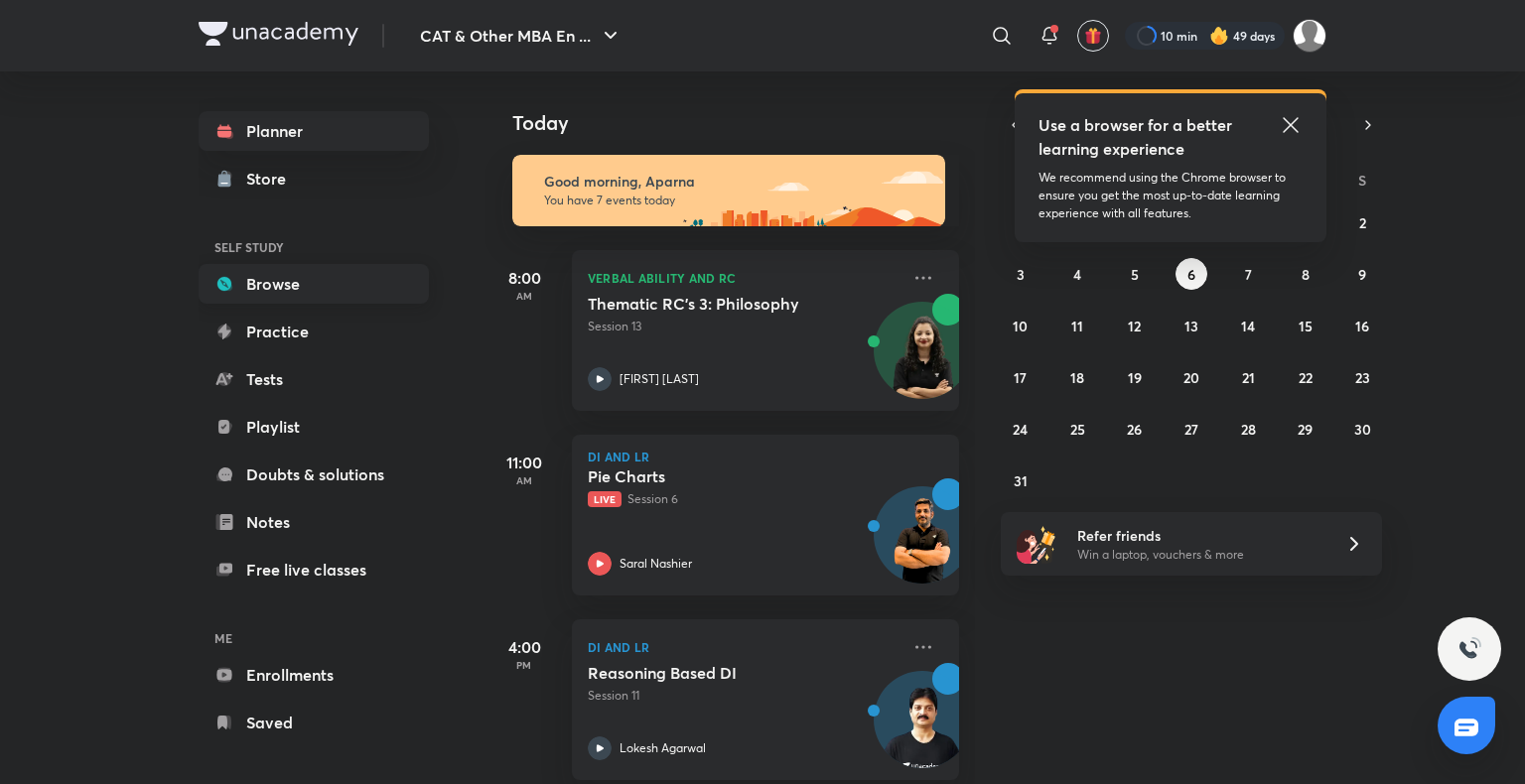 click on "Browse" at bounding box center (314, 284) 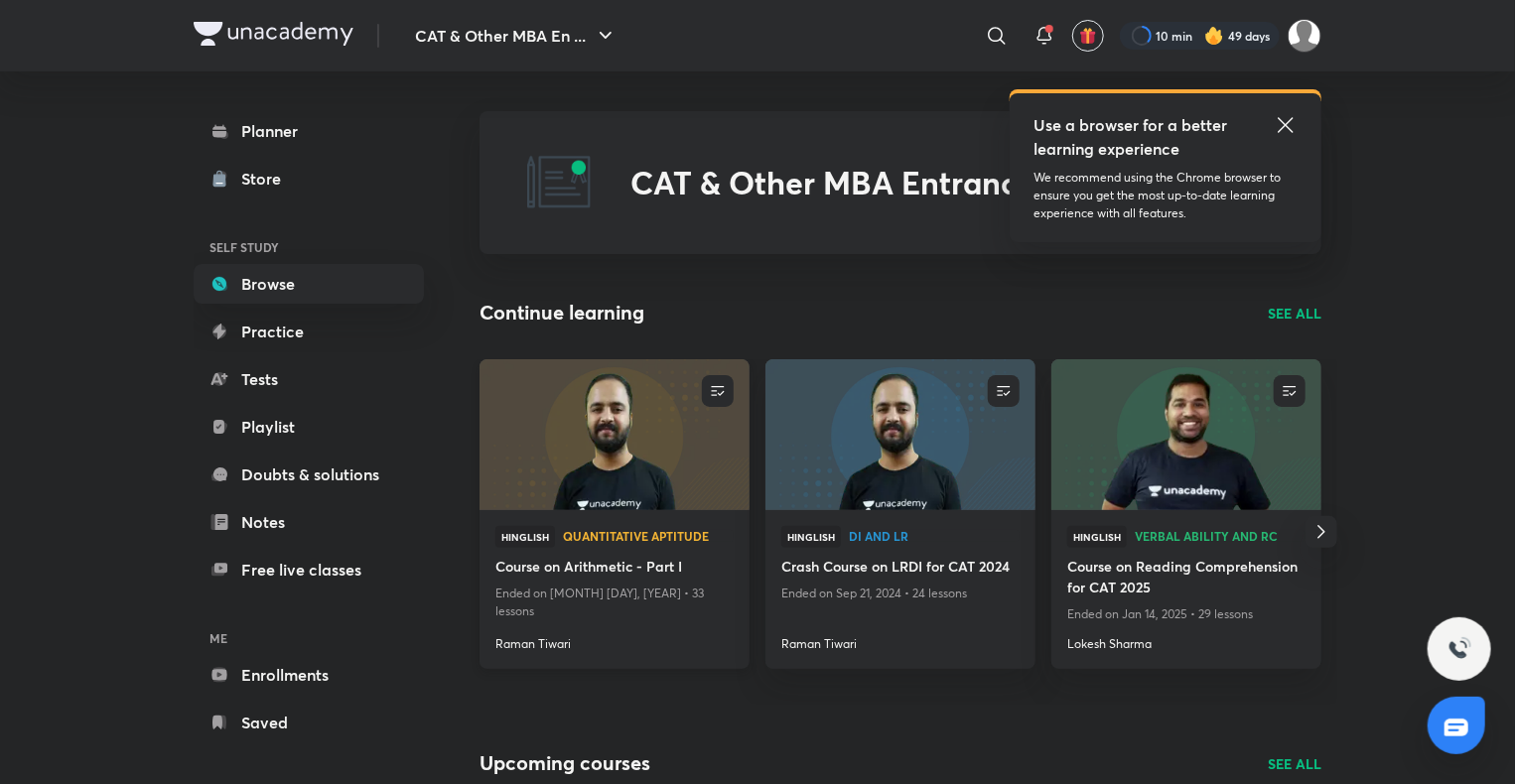 click at bounding box center (614, 434) 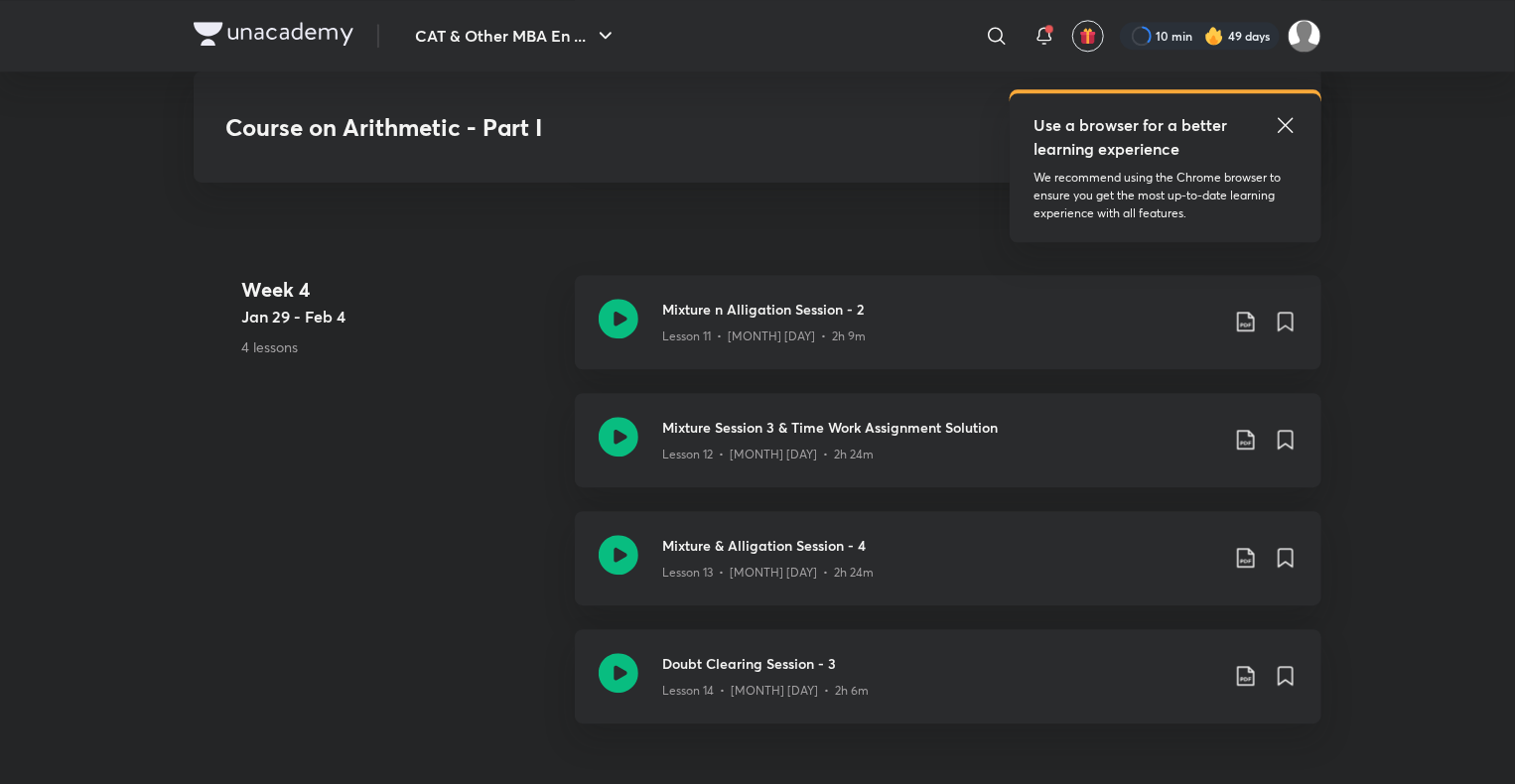 scroll, scrollTop: 2543, scrollLeft: 0, axis: vertical 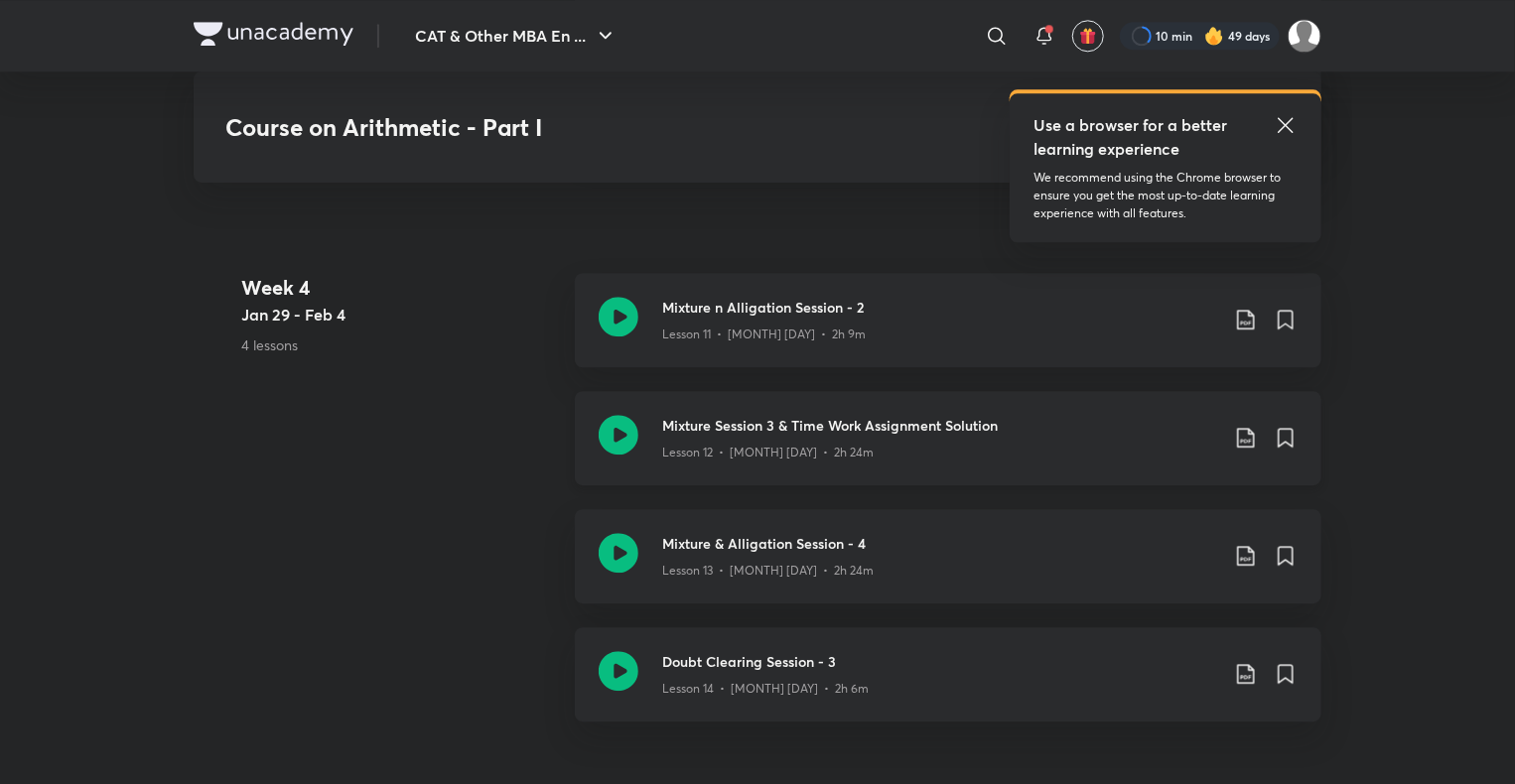 click 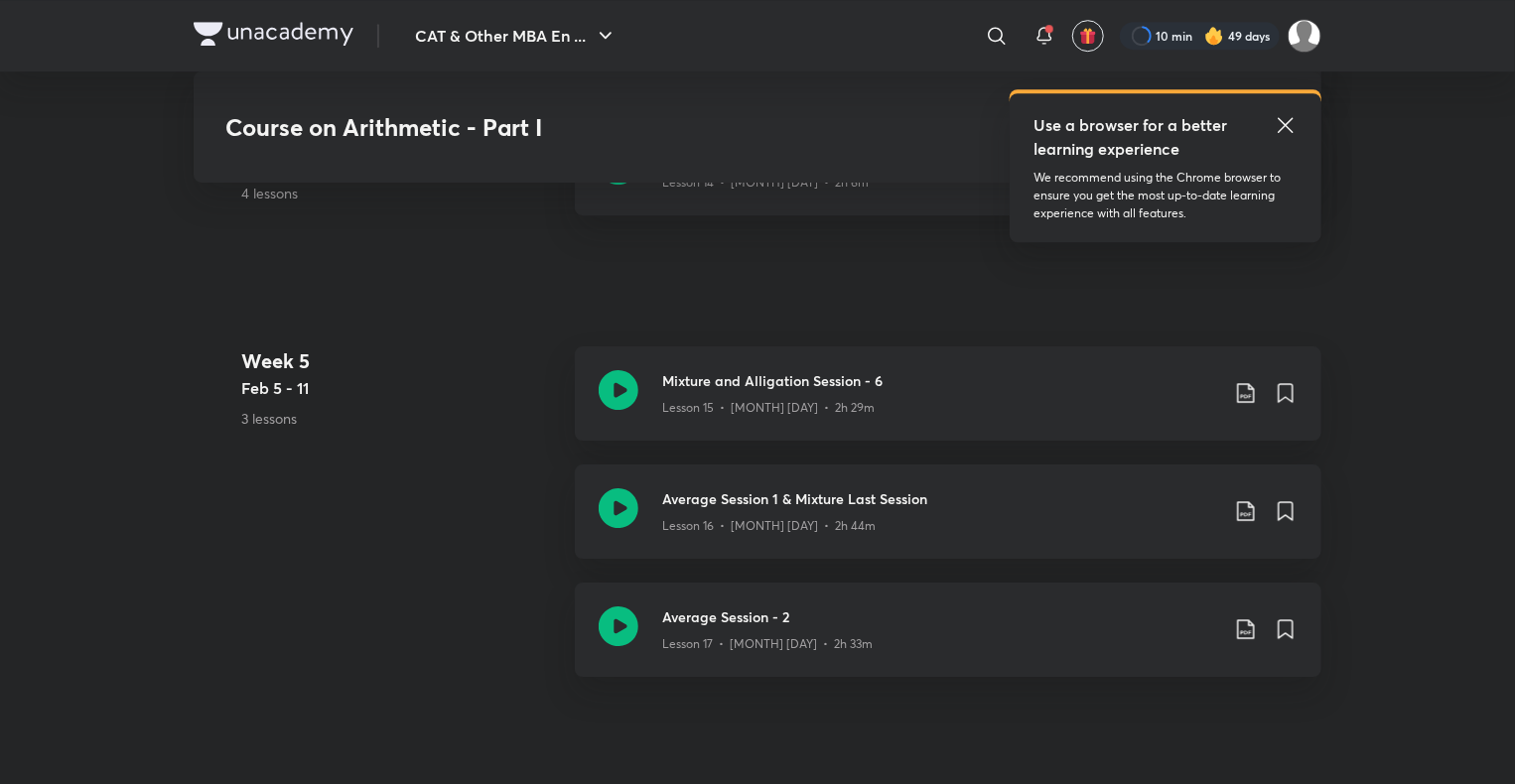 scroll, scrollTop: 2920, scrollLeft: 0, axis: vertical 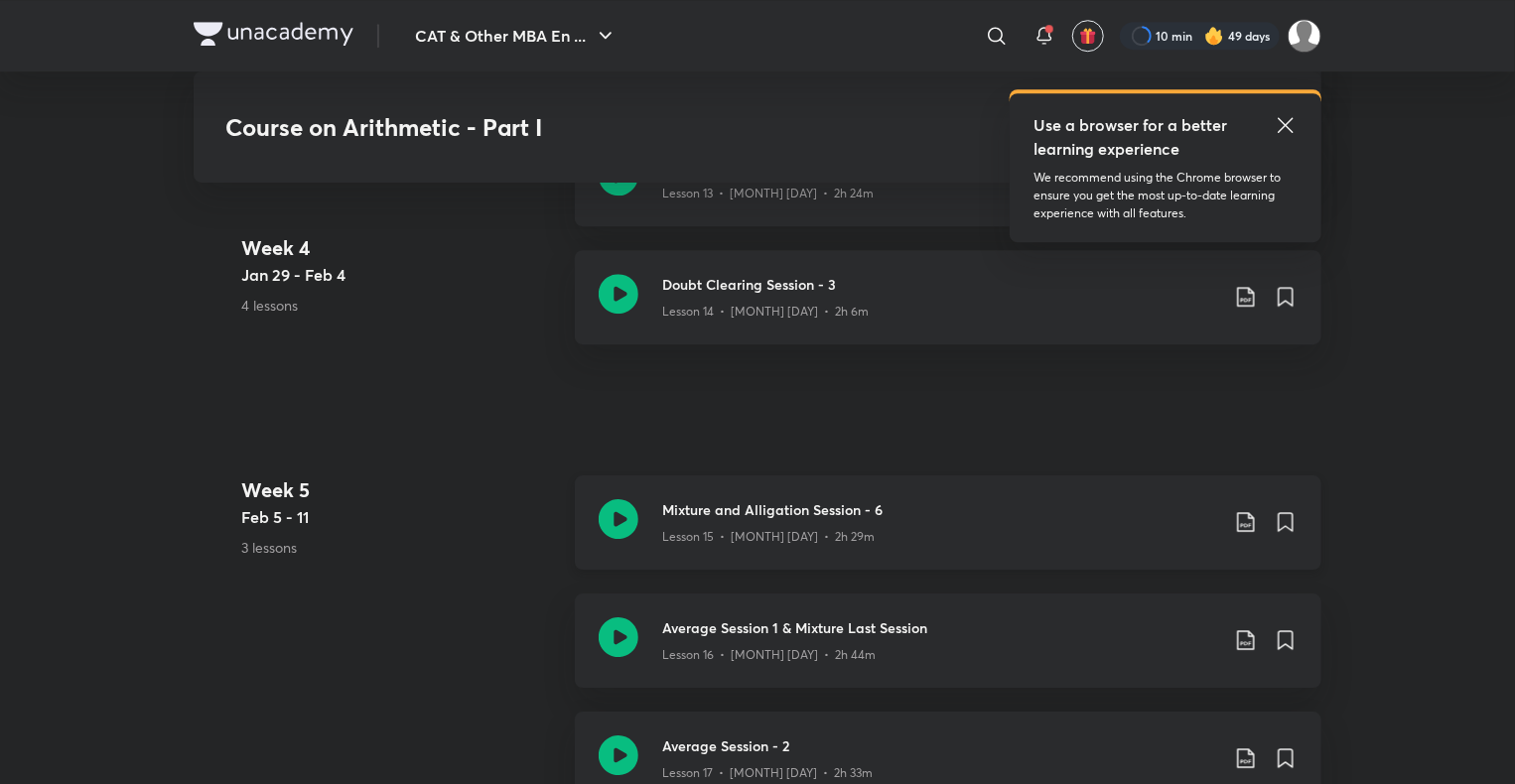 click 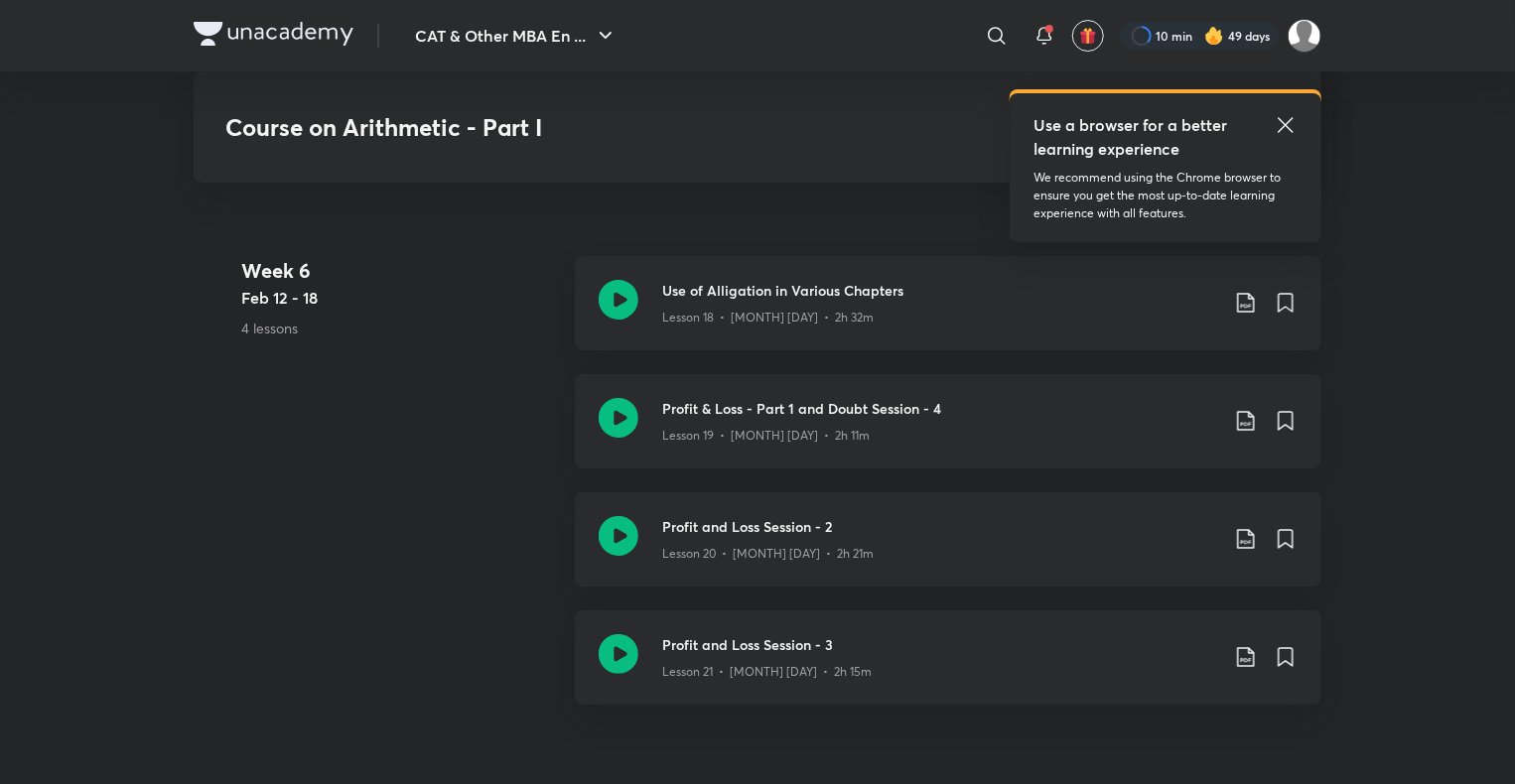 scroll, scrollTop: 3603, scrollLeft: 0, axis: vertical 